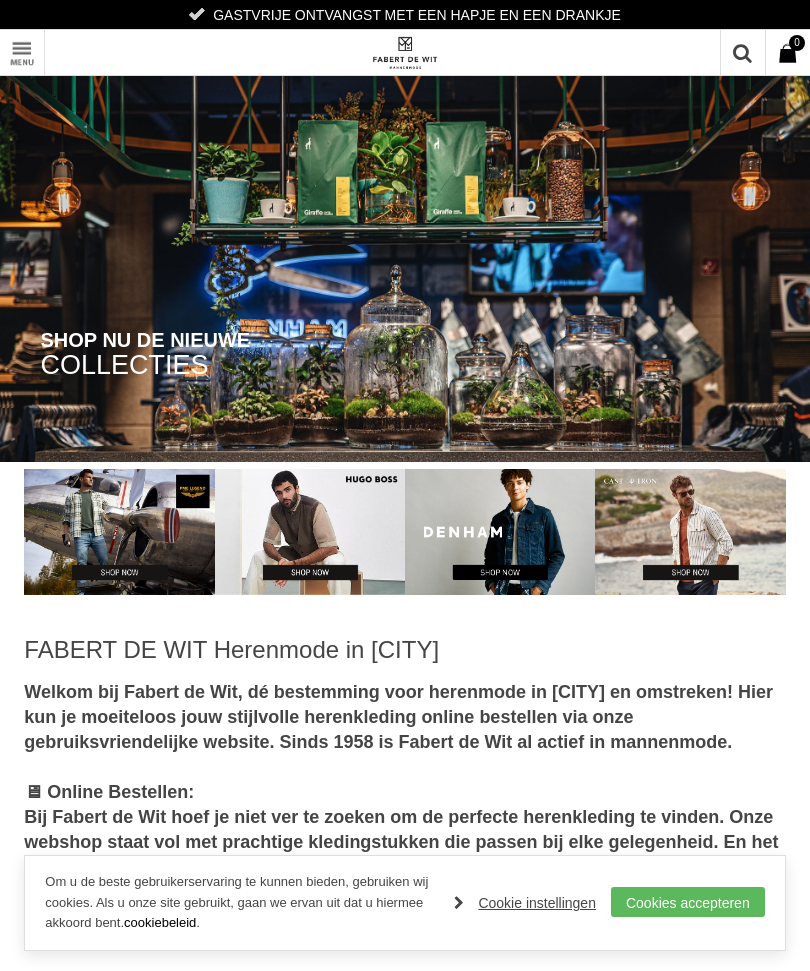 scroll, scrollTop: 0, scrollLeft: 0, axis: both 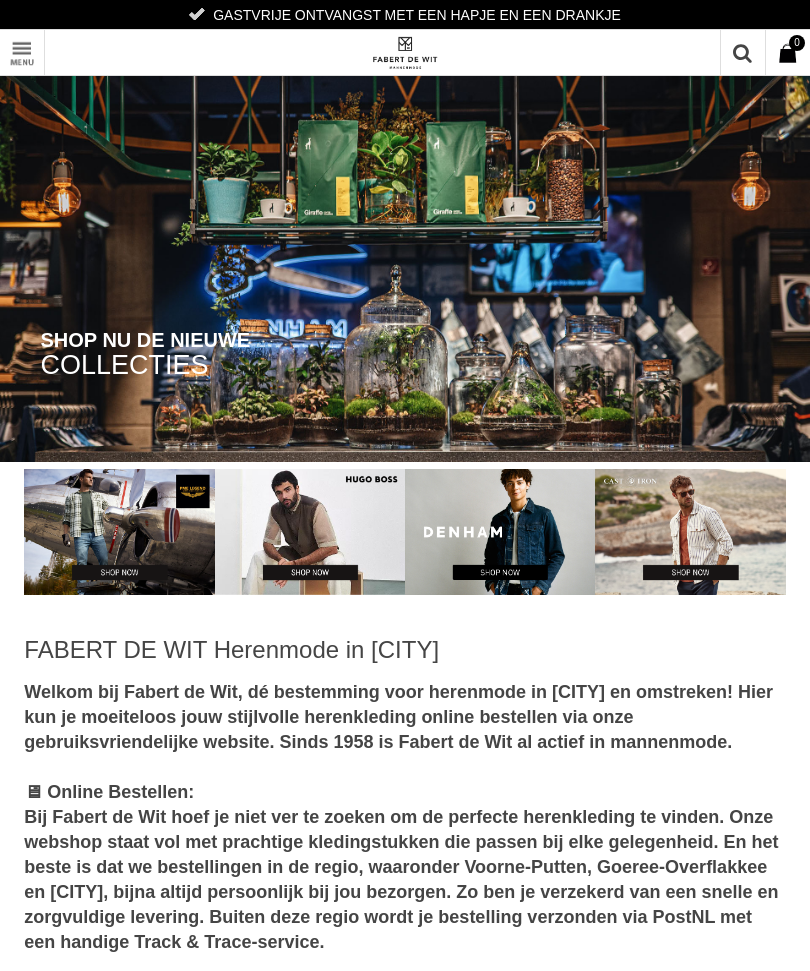 click on "Toon menu" at bounding box center [22, 52] 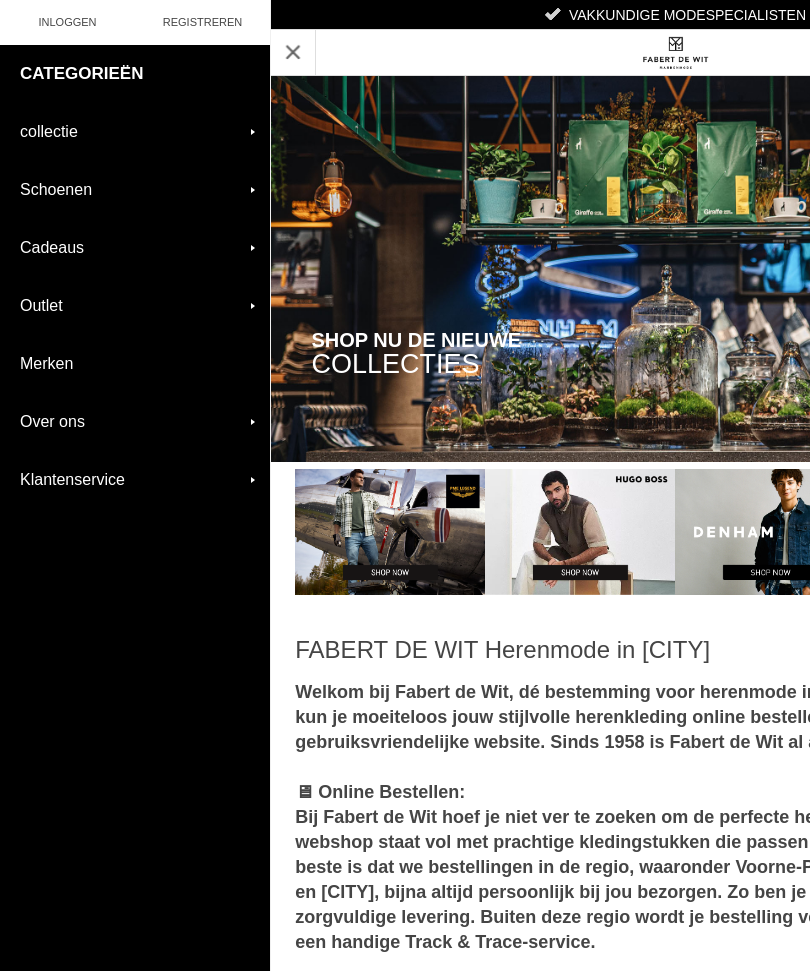 click on "collectie" at bounding box center (135, 131) 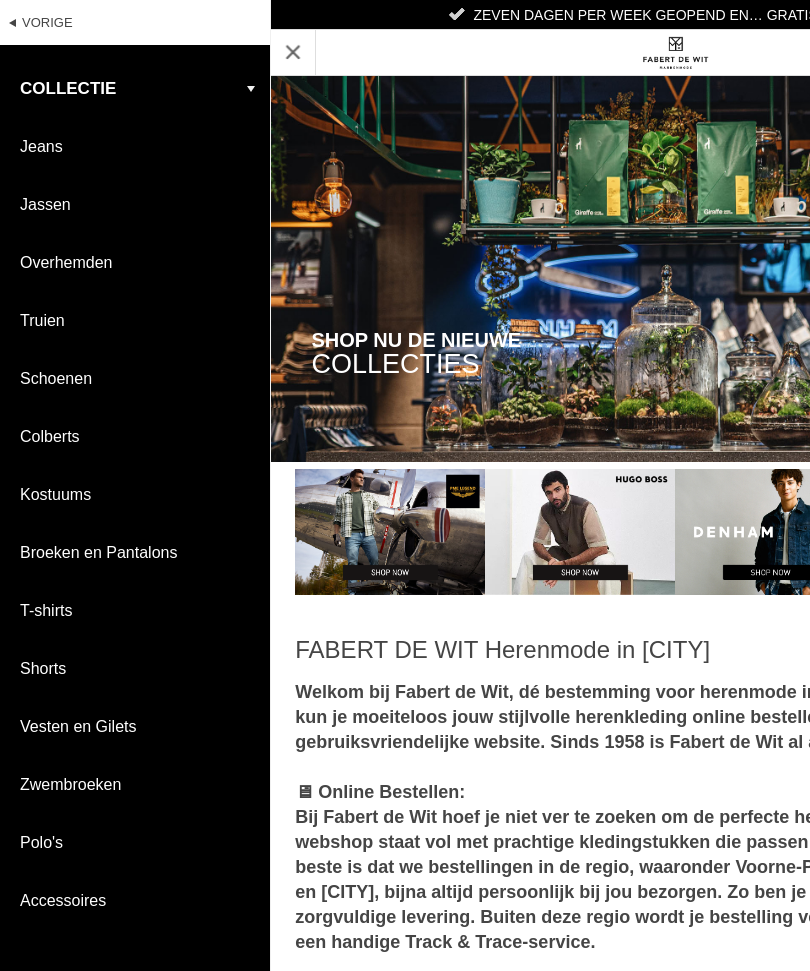 click on "Shorts" at bounding box center [135, 668] 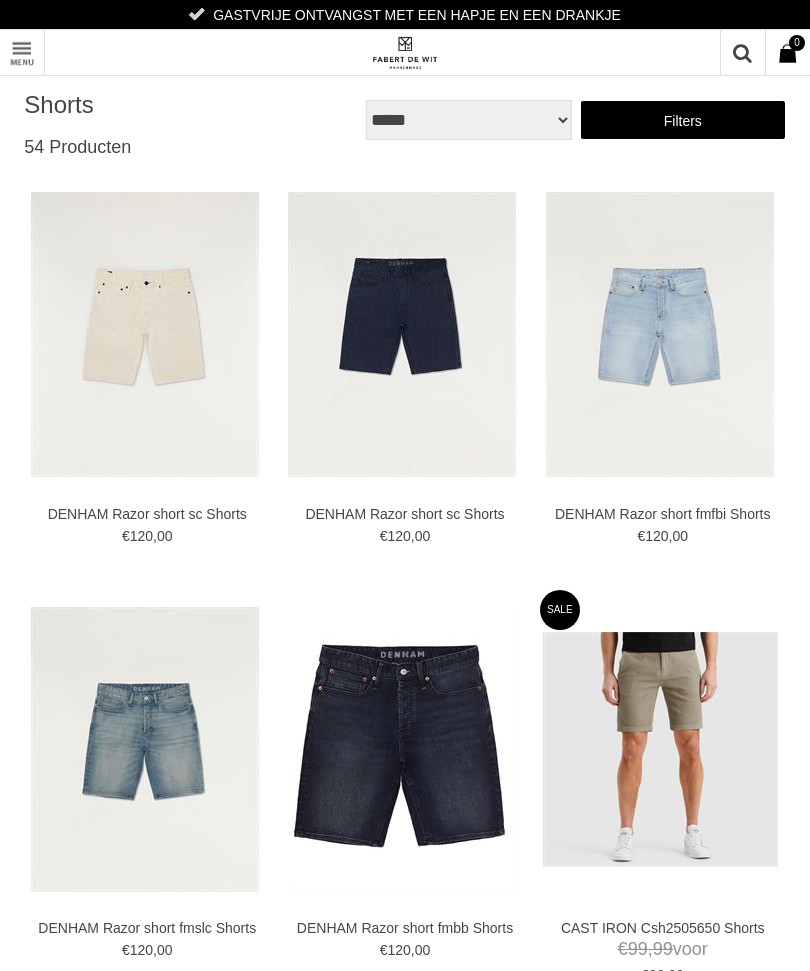 scroll, scrollTop: 0, scrollLeft: 0, axis: both 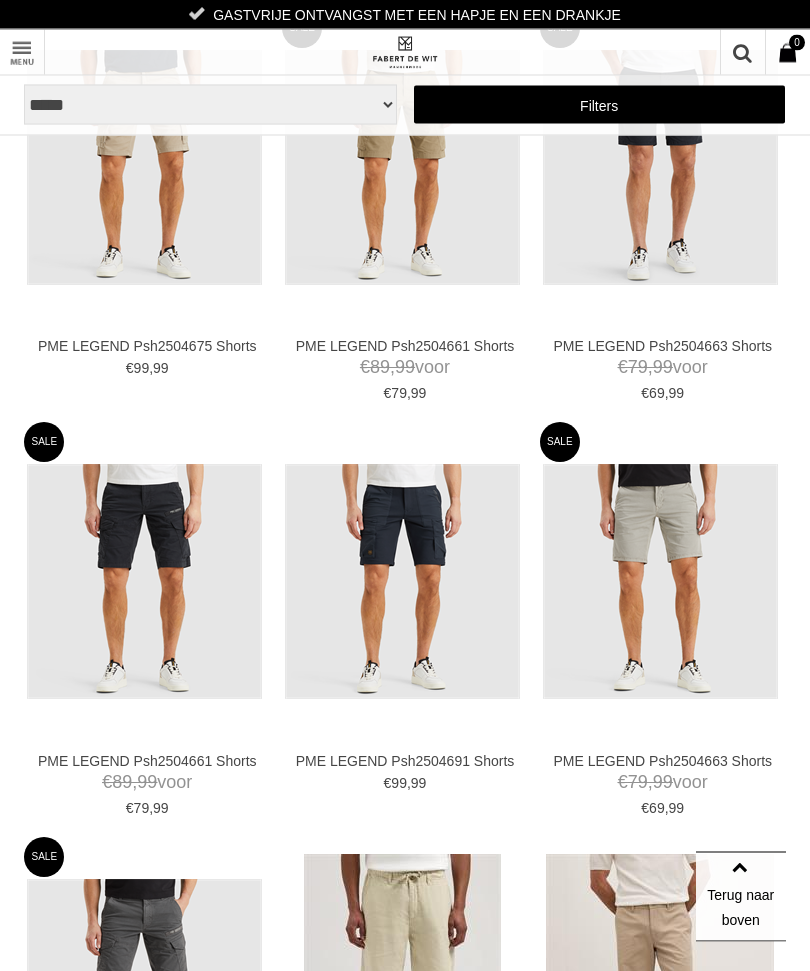 click on "PME LEGEND Psh2504663 Shorts" at bounding box center (663, 762) 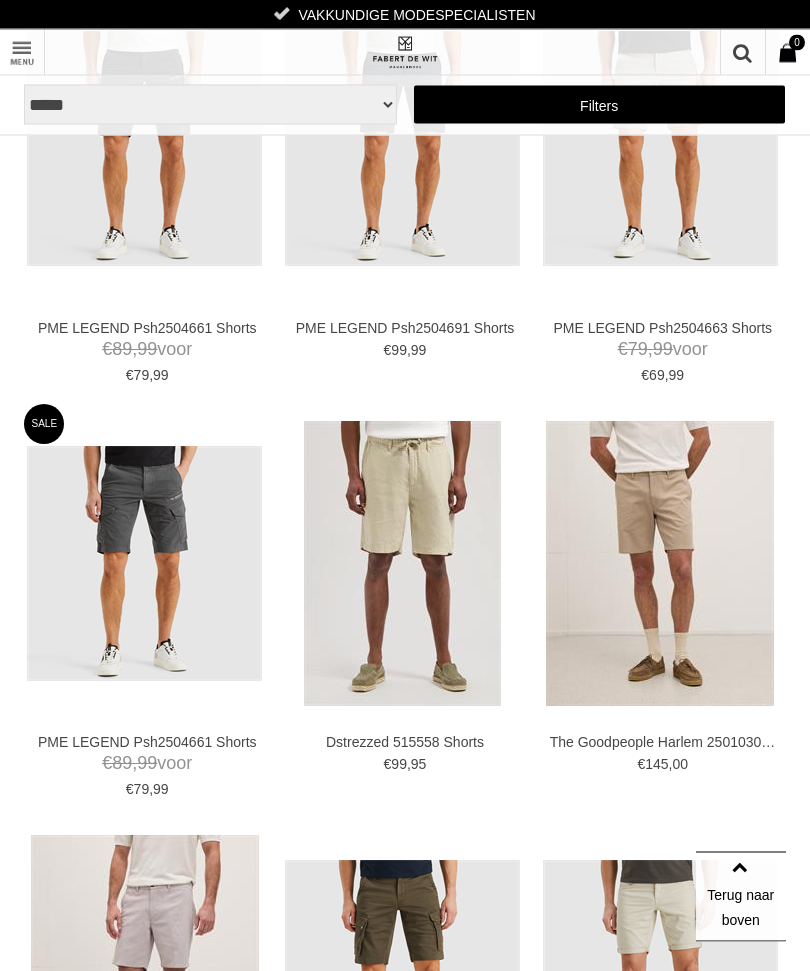 scroll, scrollTop: 2673, scrollLeft: 0, axis: vertical 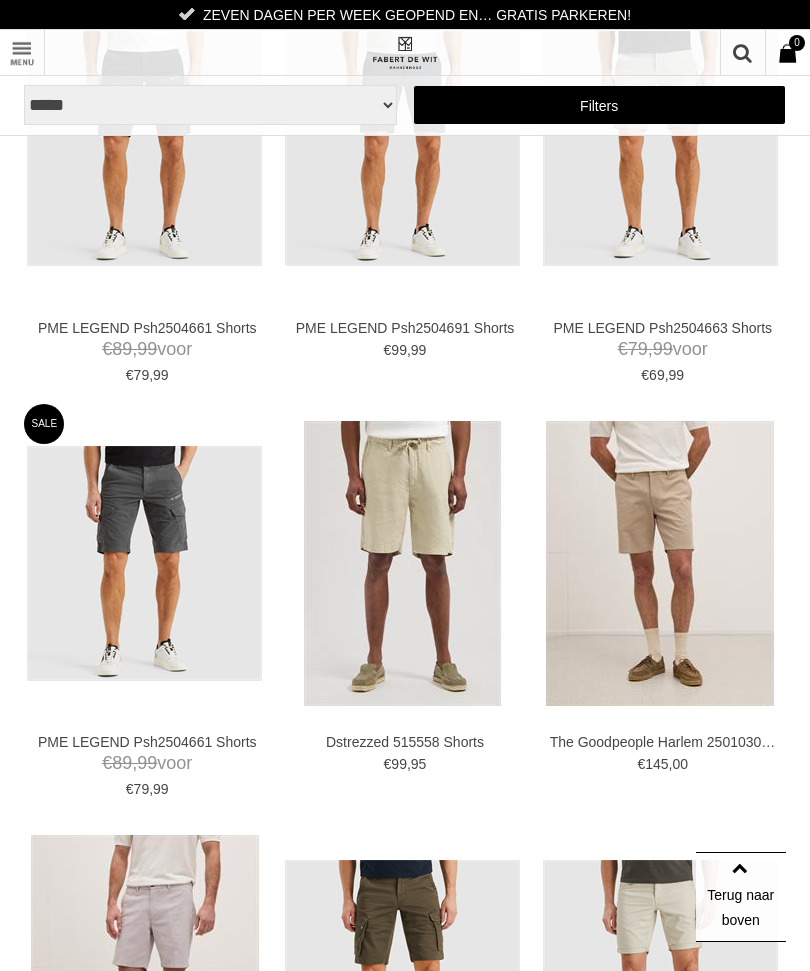 click at bounding box center (0, 0) 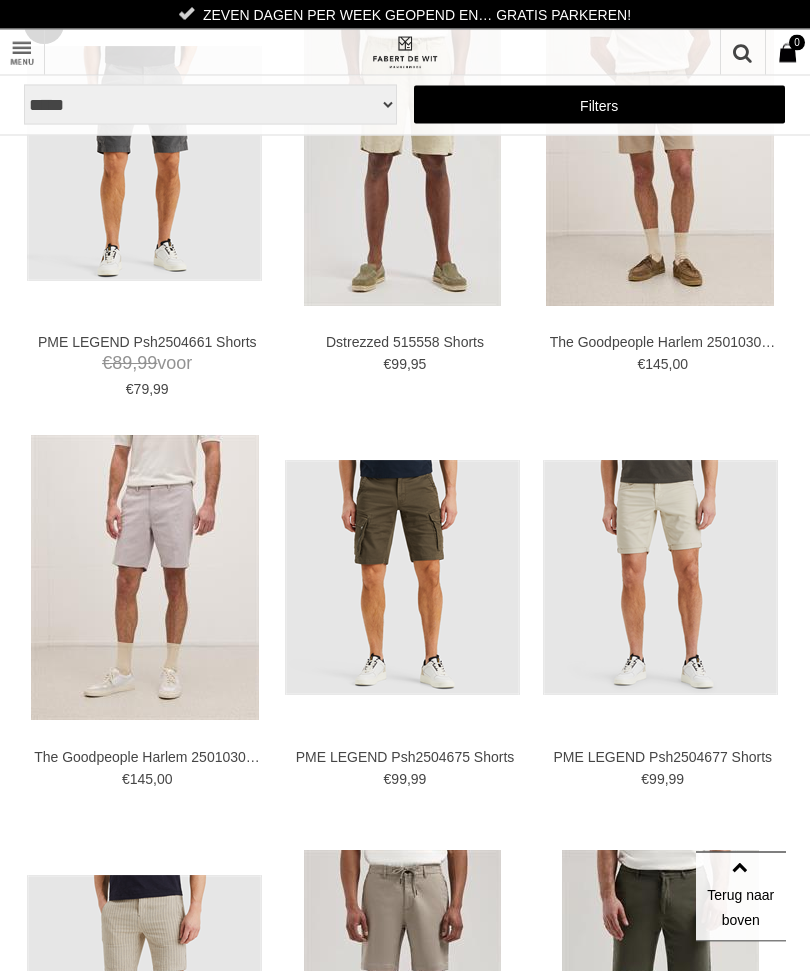 scroll, scrollTop: 3079, scrollLeft: 0, axis: vertical 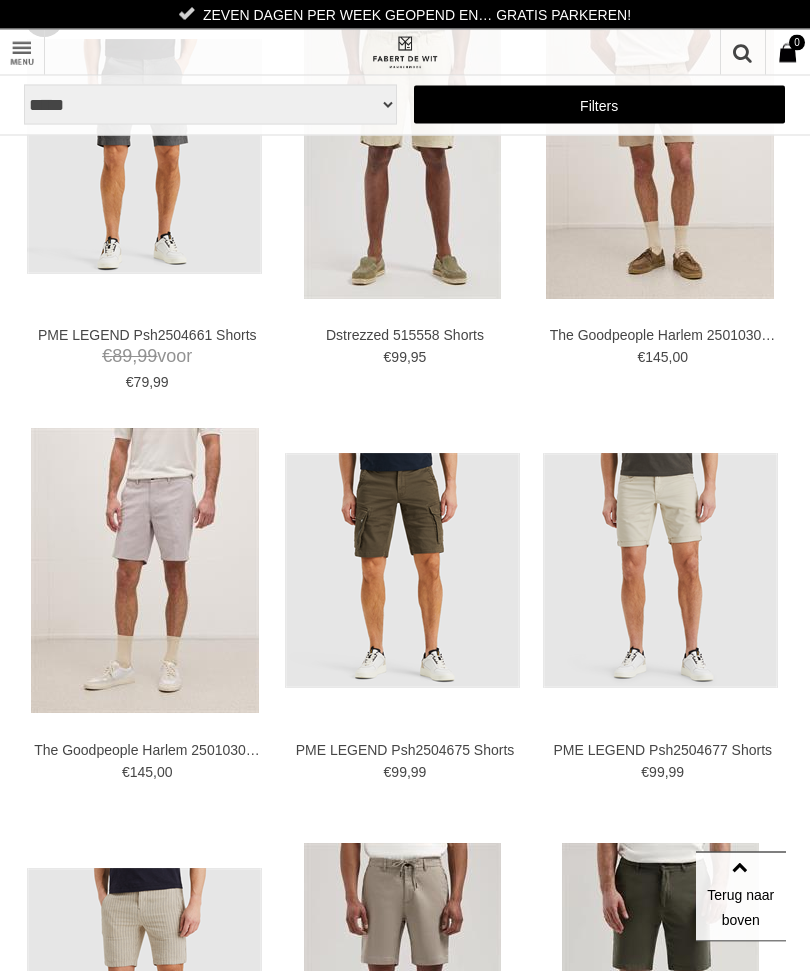 click at bounding box center [0, 0] 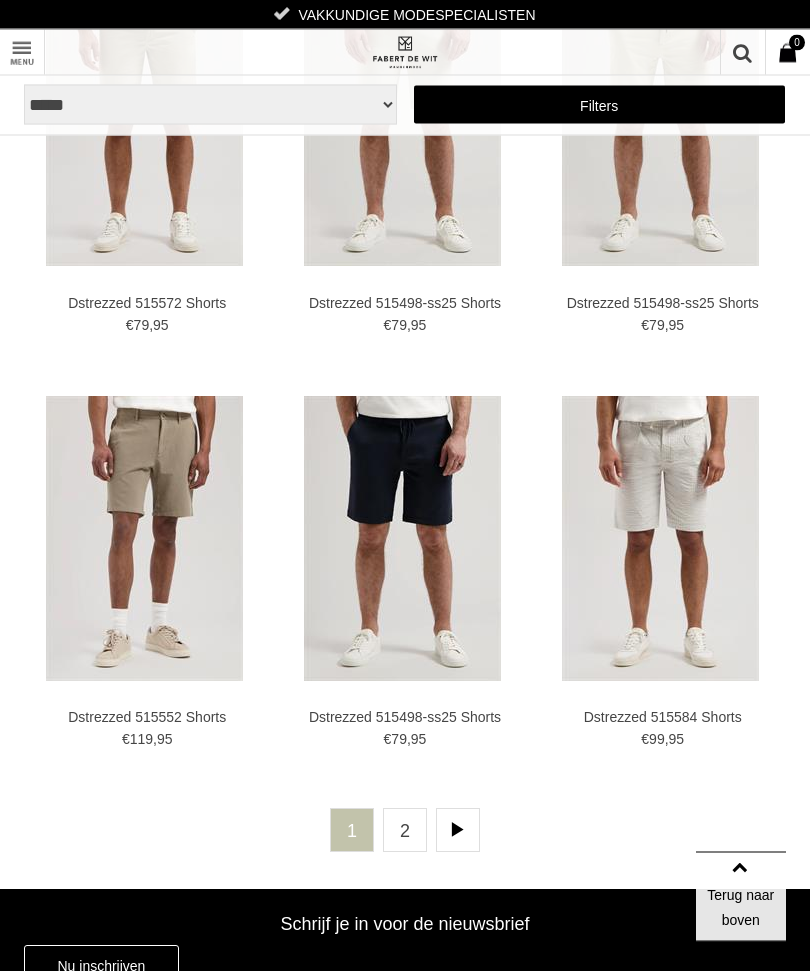 scroll, scrollTop: 4356, scrollLeft: 0, axis: vertical 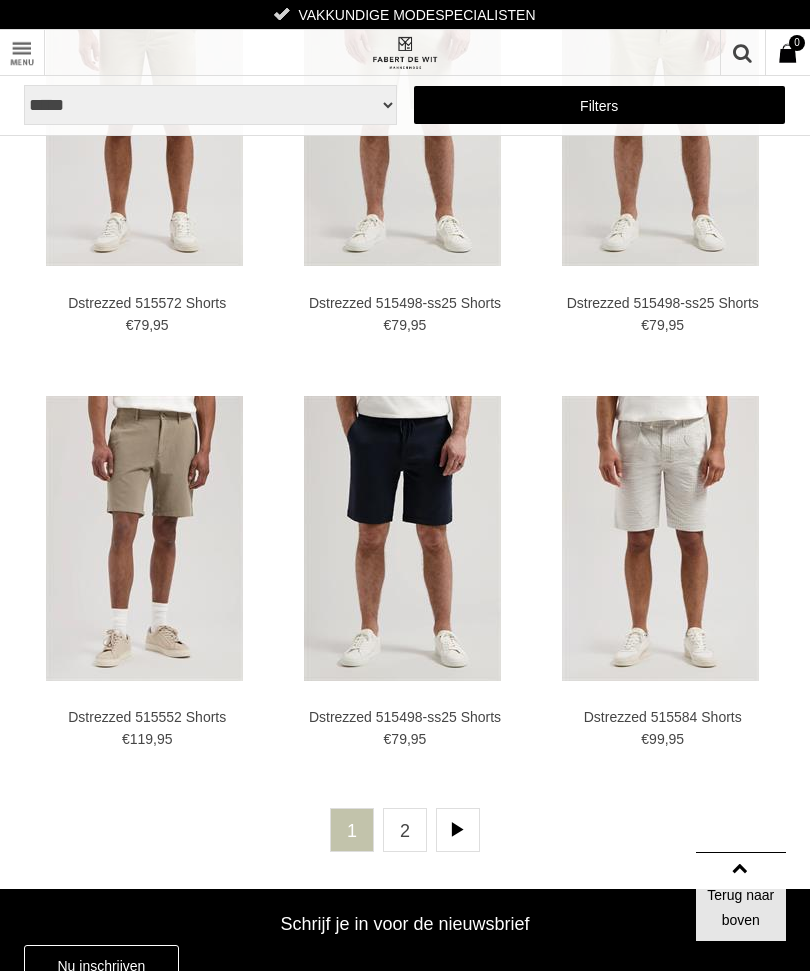 click at bounding box center [0, 0] 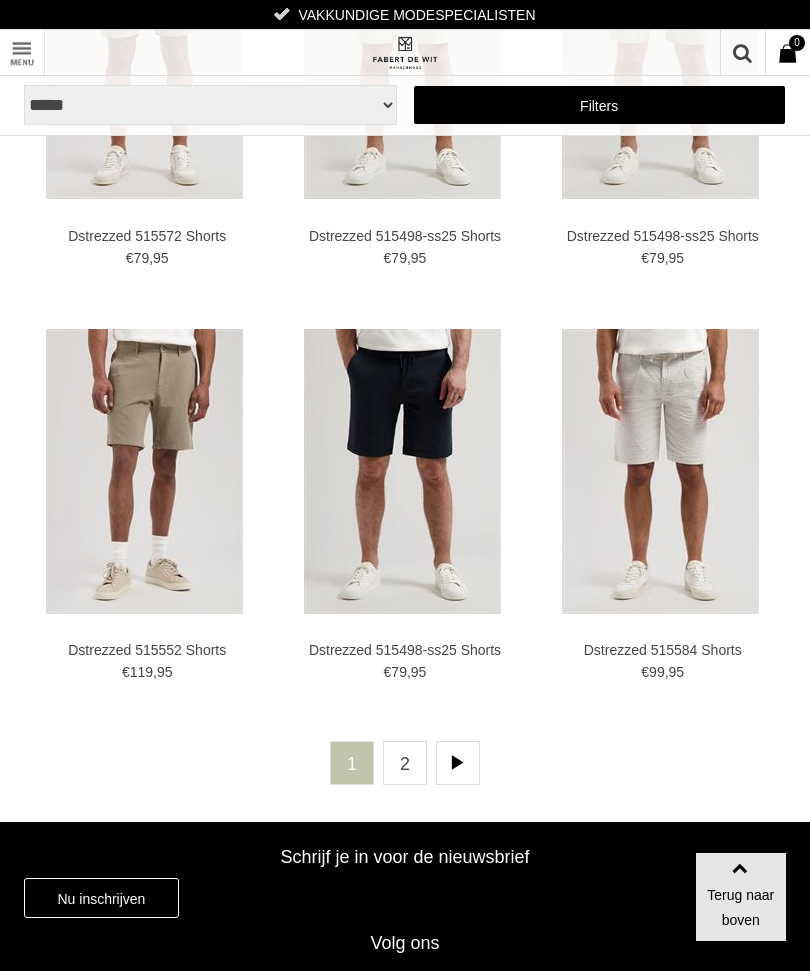 click on "2" at bounding box center (405, 763) 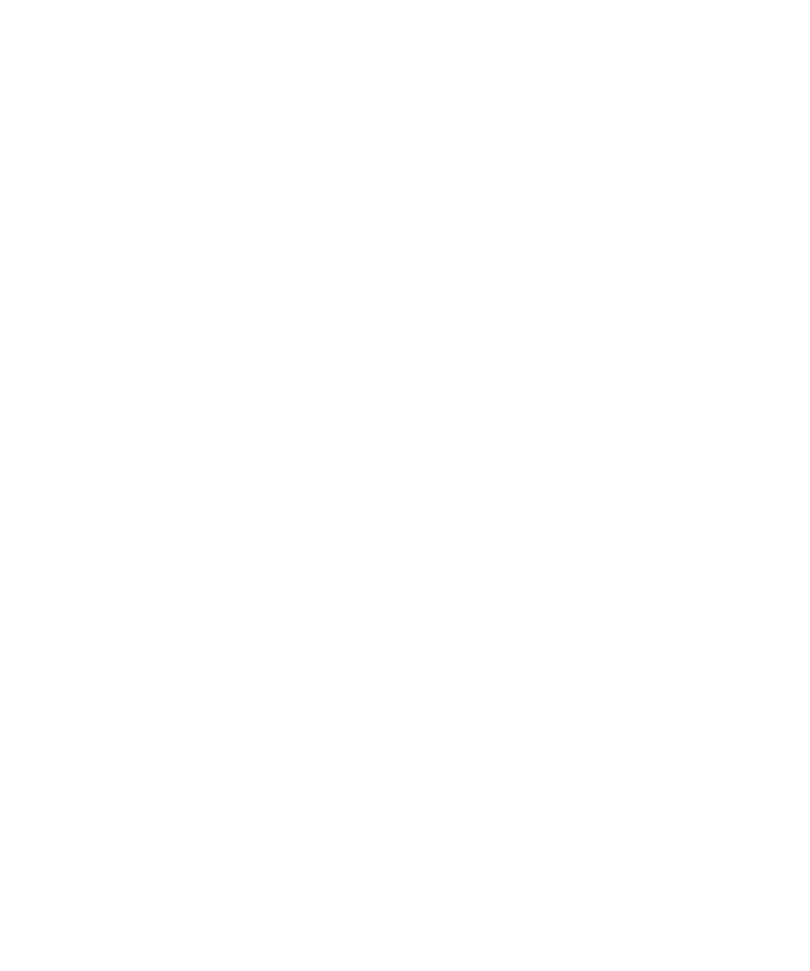 scroll, scrollTop: 0, scrollLeft: 0, axis: both 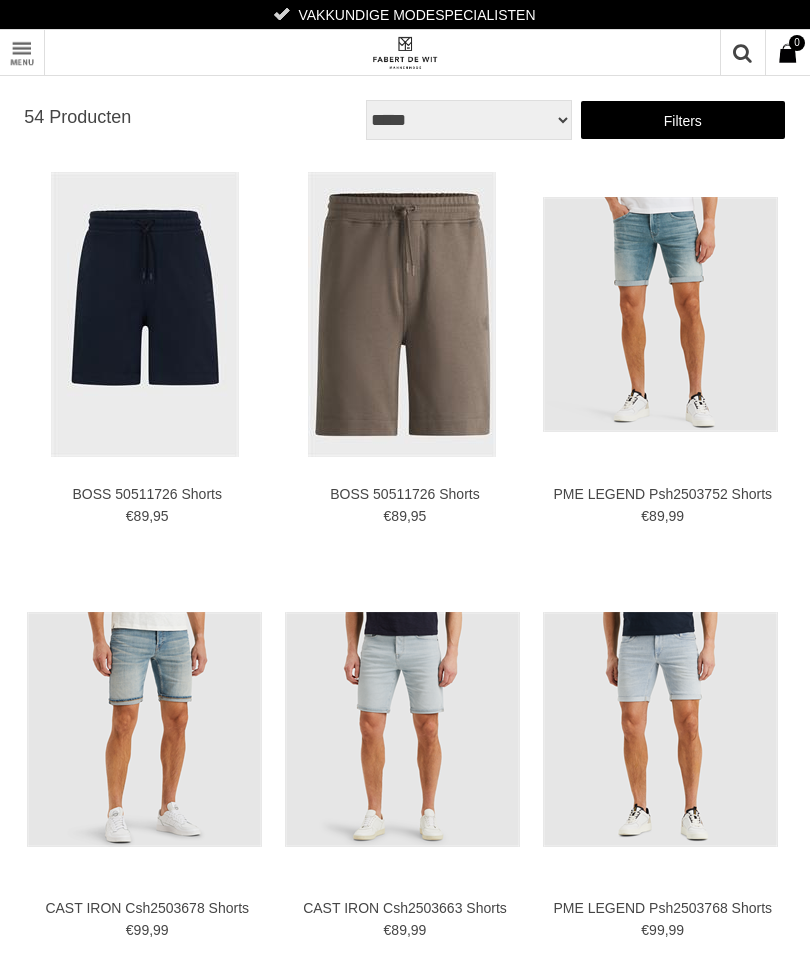 click at bounding box center (663, 315) 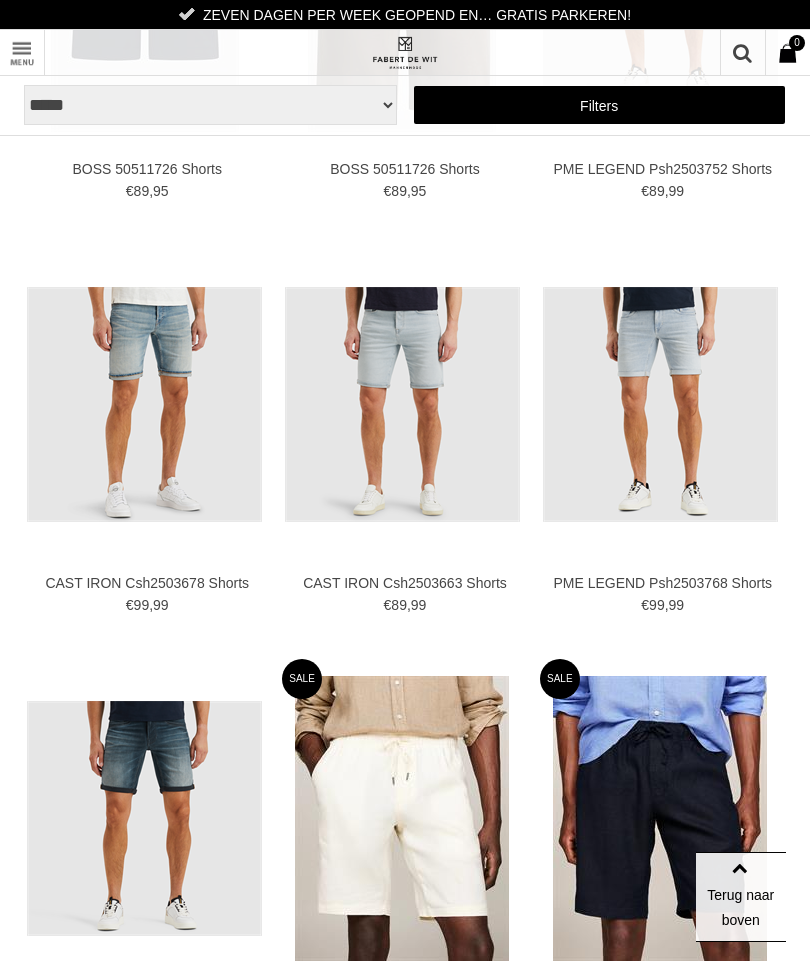 scroll, scrollTop: 329, scrollLeft: 0, axis: vertical 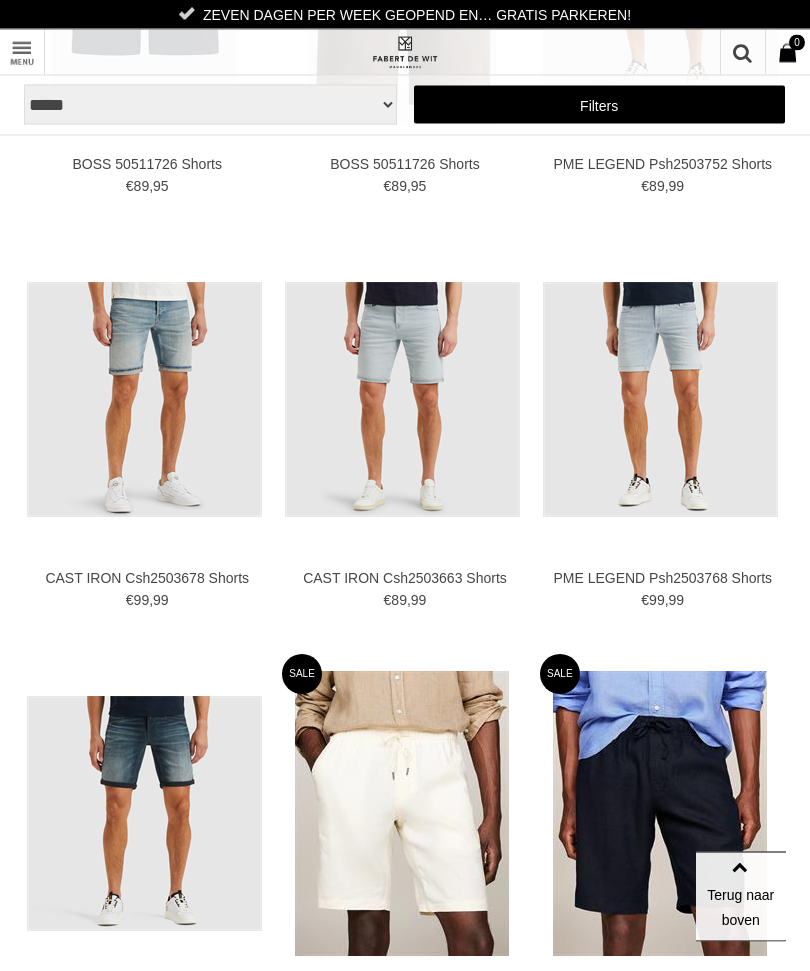 click at bounding box center [0, 0] 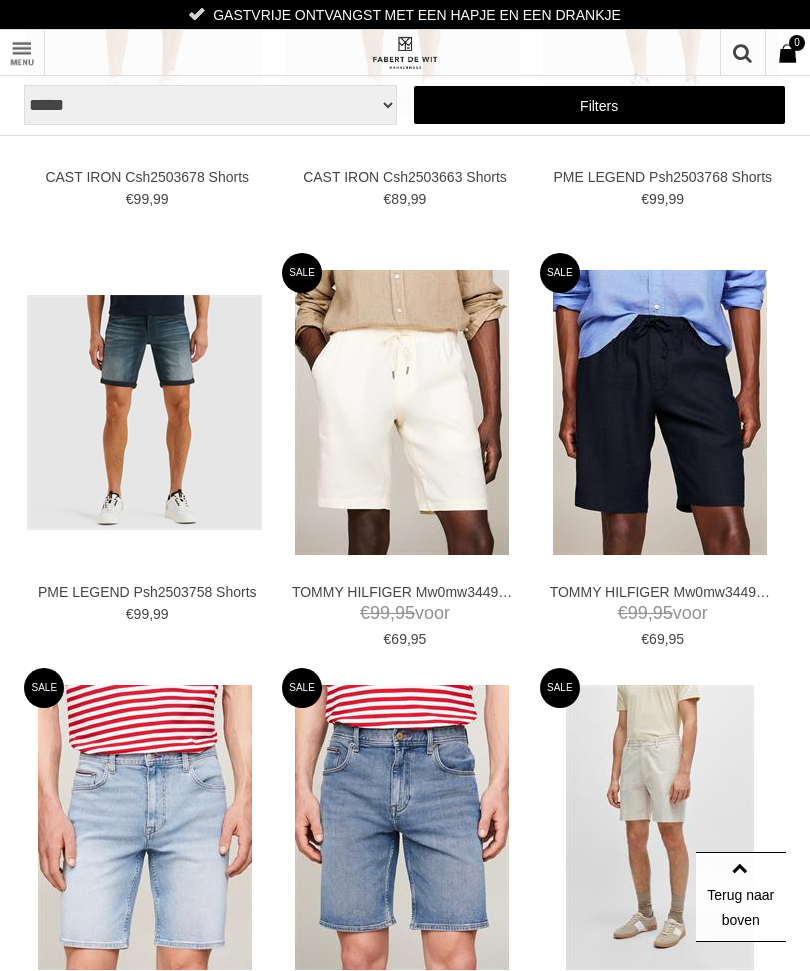 scroll, scrollTop: 731, scrollLeft: 0, axis: vertical 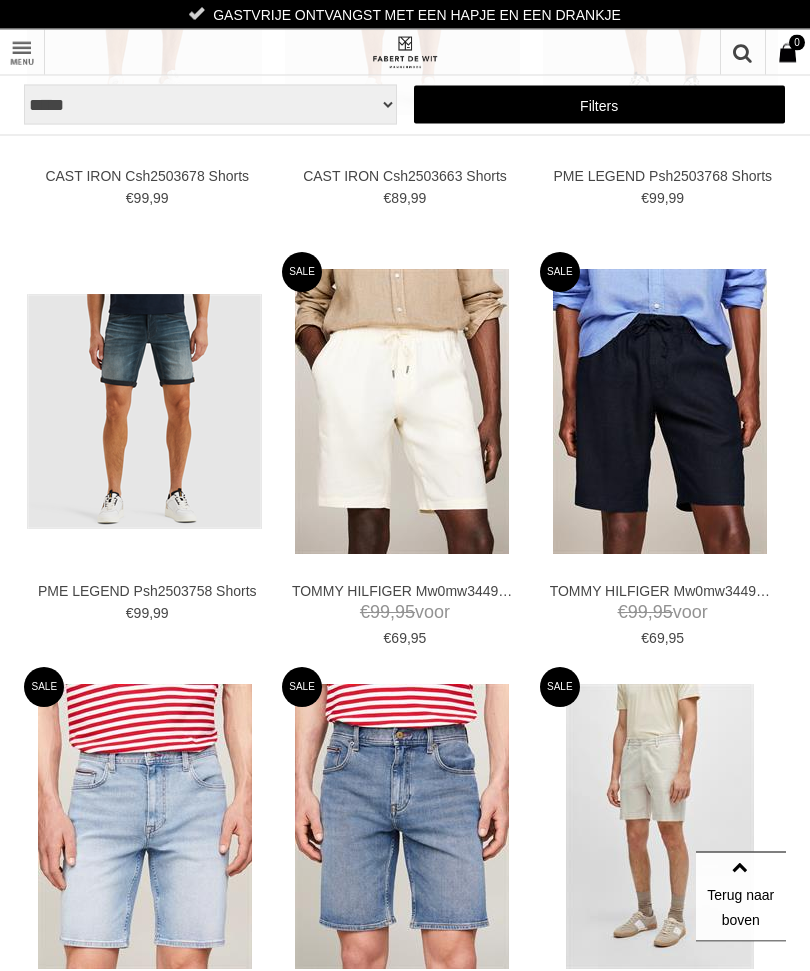 click at bounding box center (0, 0) 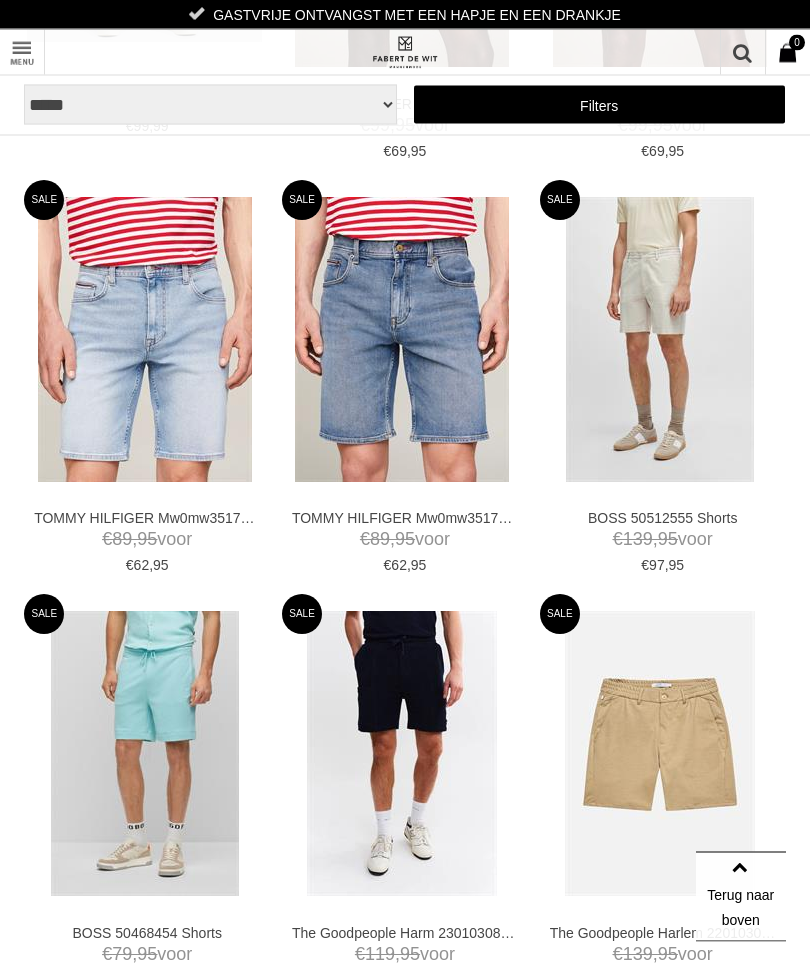 scroll, scrollTop: 1219, scrollLeft: 0, axis: vertical 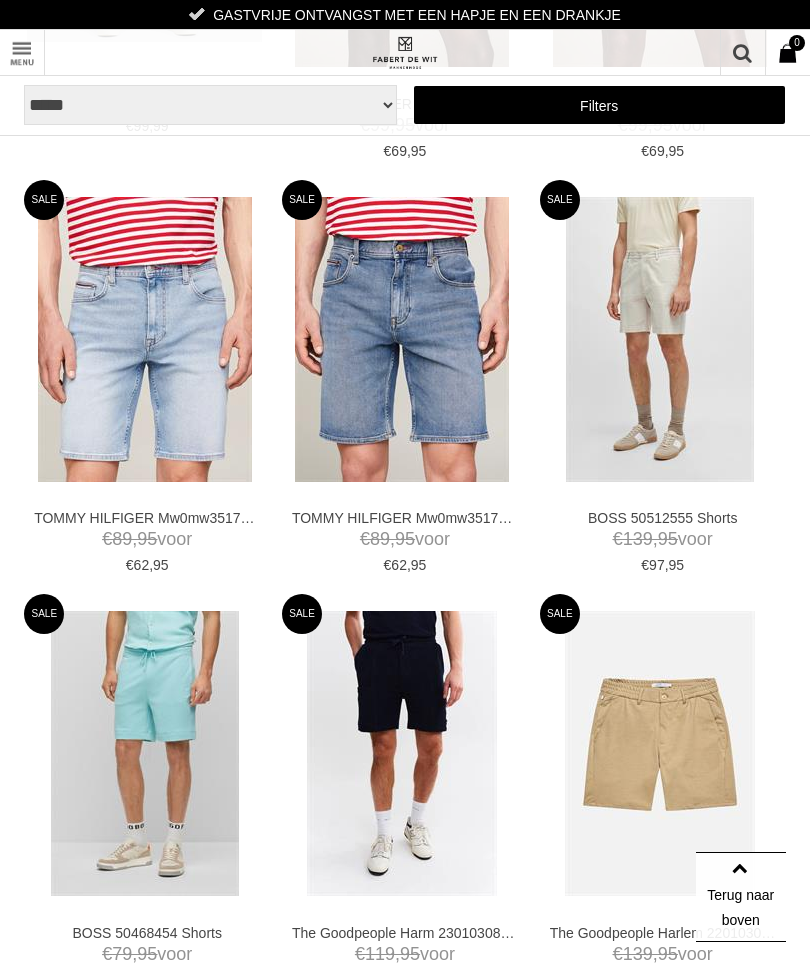 click at bounding box center (402, 339) 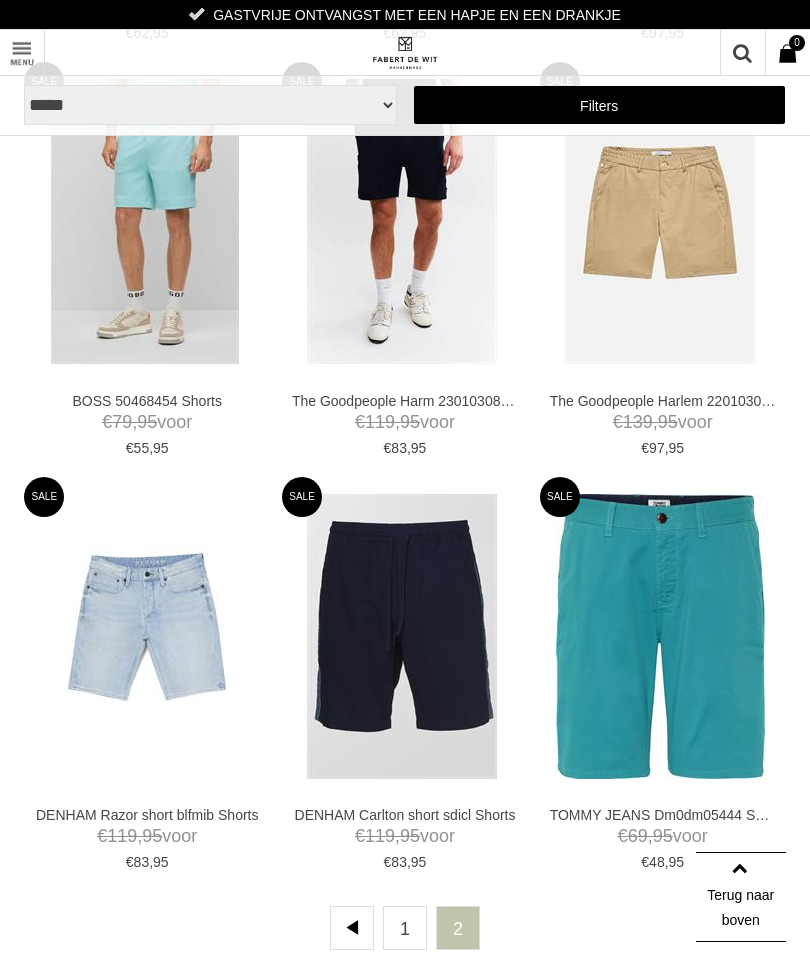 scroll, scrollTop: 1753, scrollLeft: 0, axis: vertical 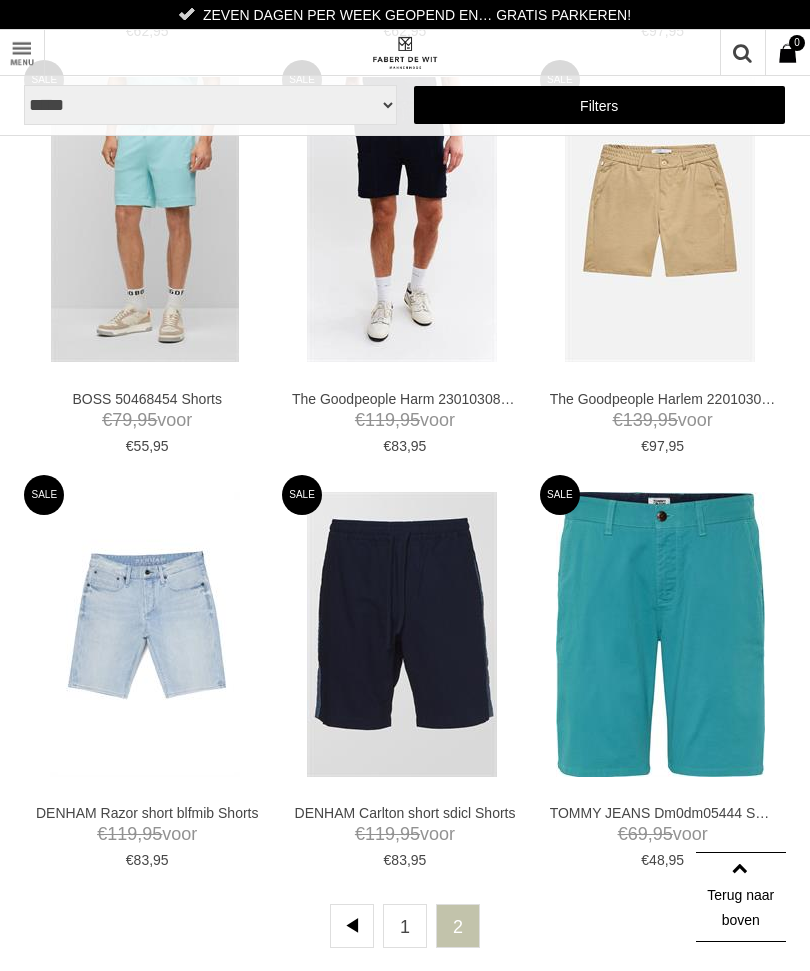 click at bounding box center (145, 634) 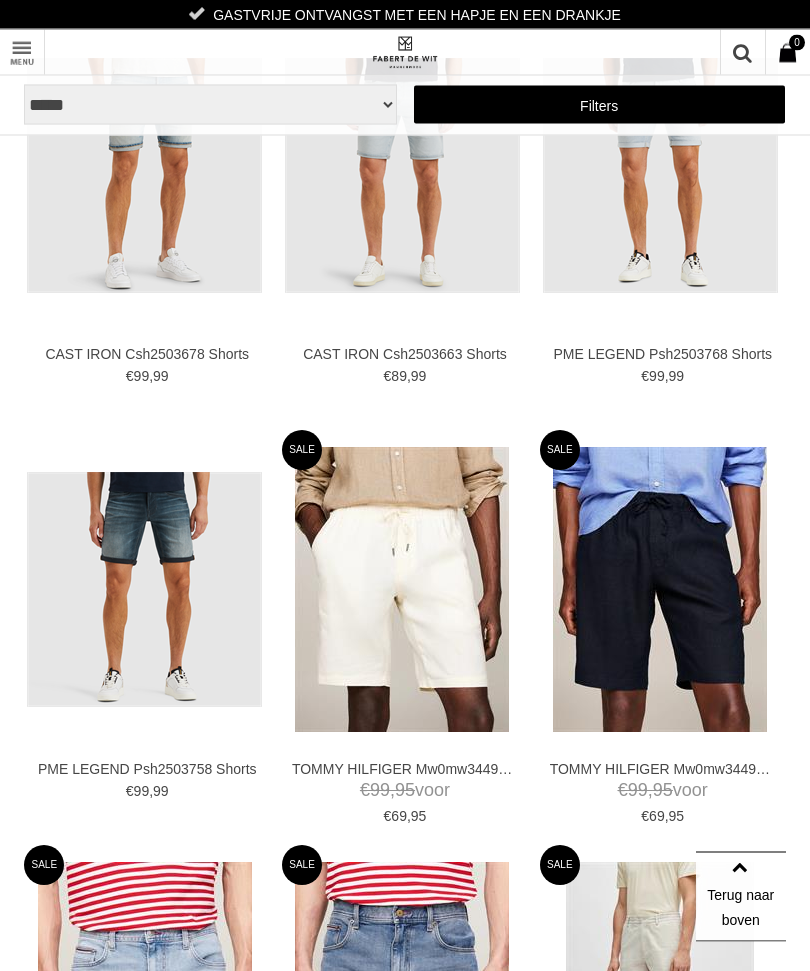 scroll, scrollTop: 554, scrollLeft: 0, axis: vertical 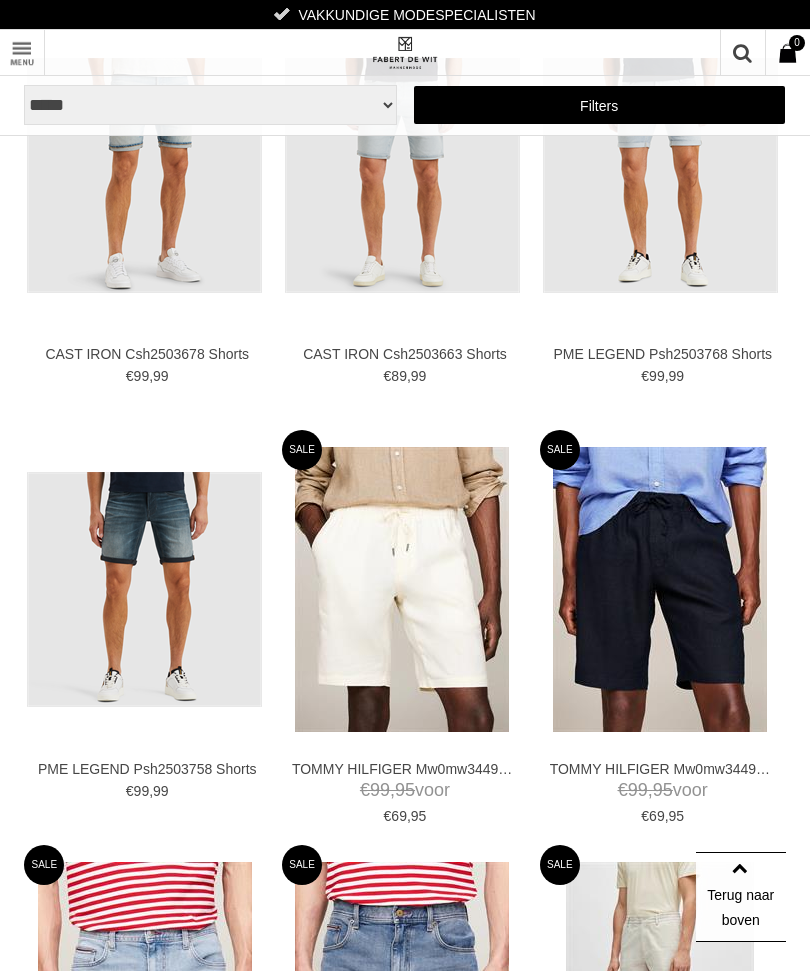 click at bounding box center (0, 0) 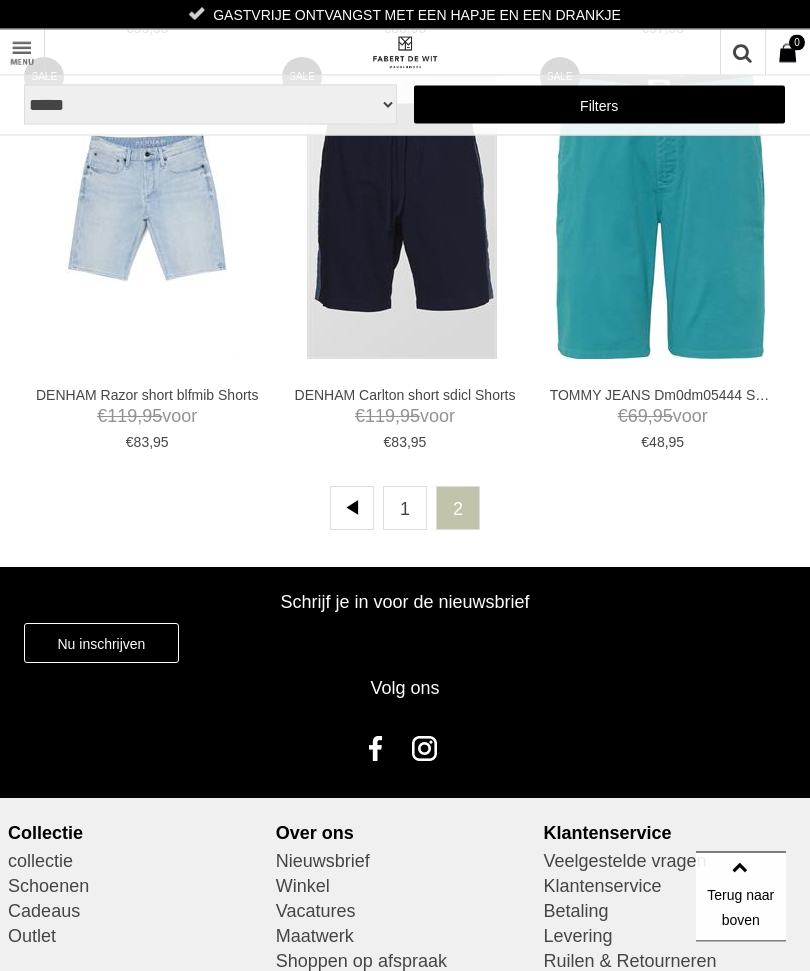scroll, scrollTop: 2169, scrollLeft: 0, axis: vertical 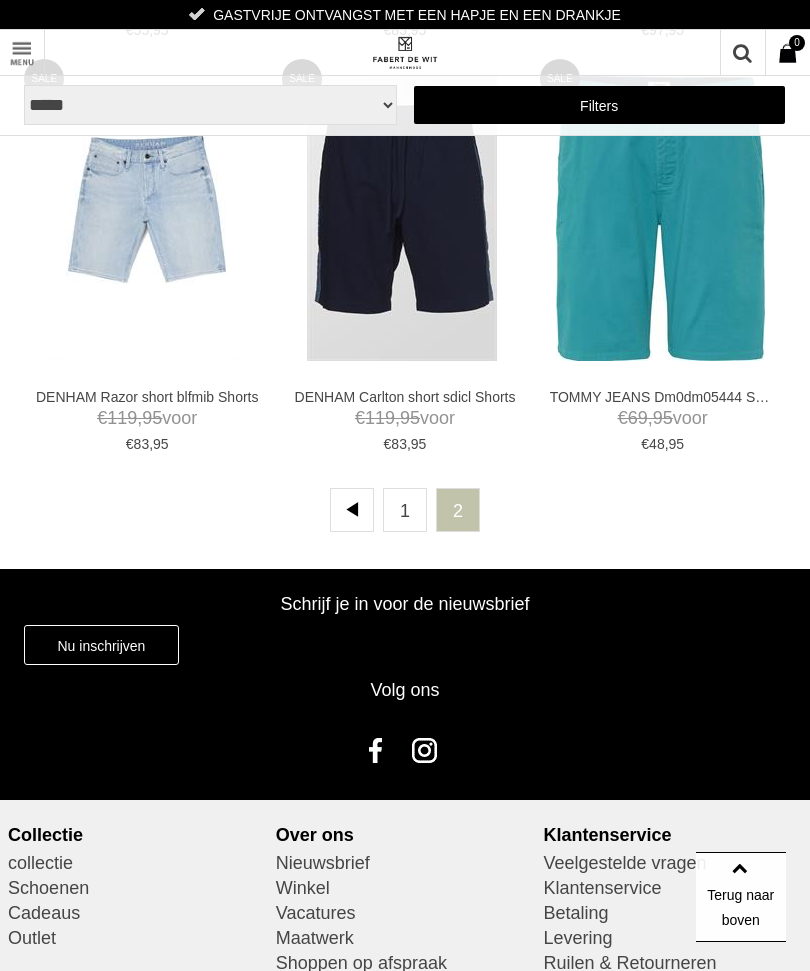 click on "1" at bounding box center (352, 510) 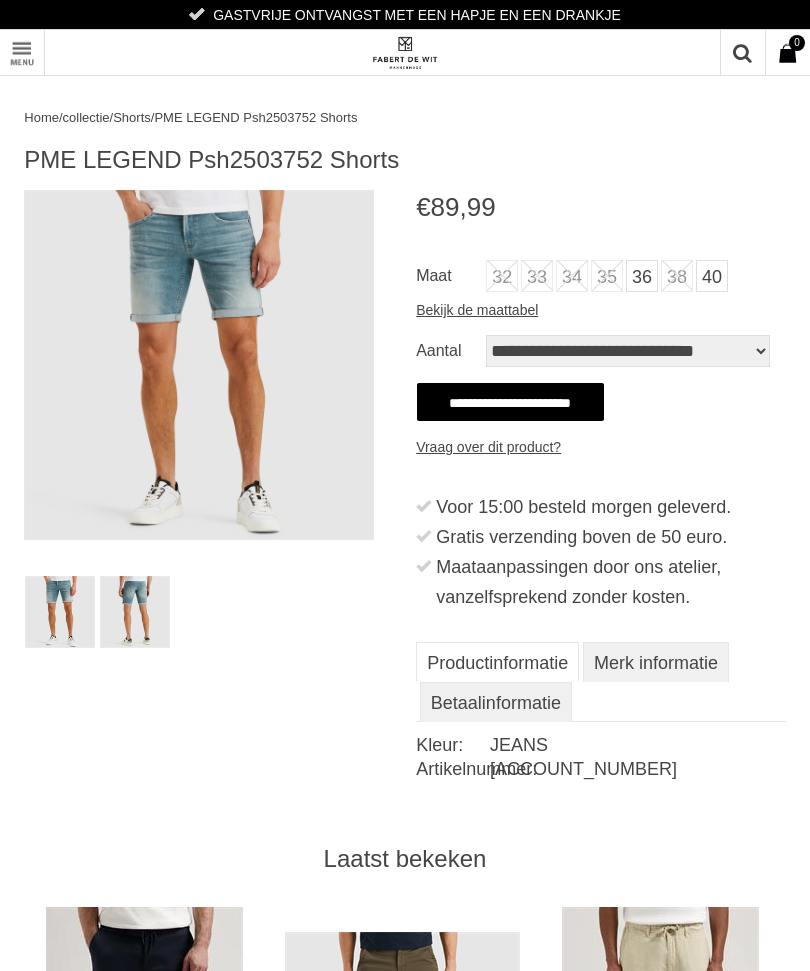 scroll, scrollTop: 0, scrollLeft: 0, axis: both 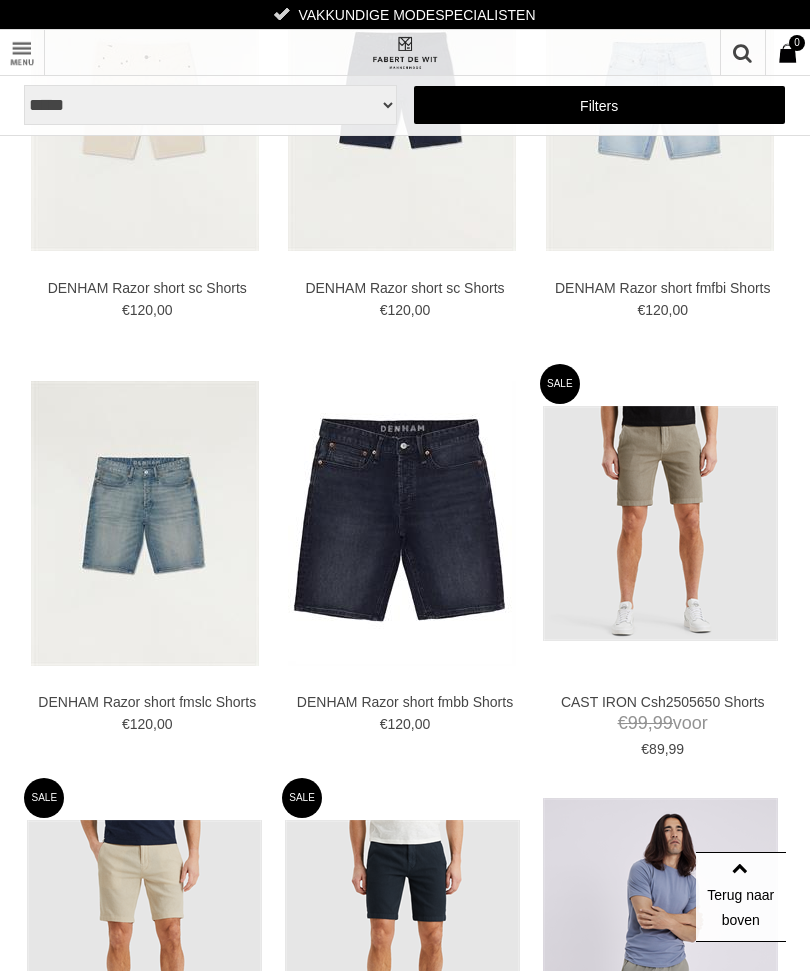 click at bounding box center (0, 0) 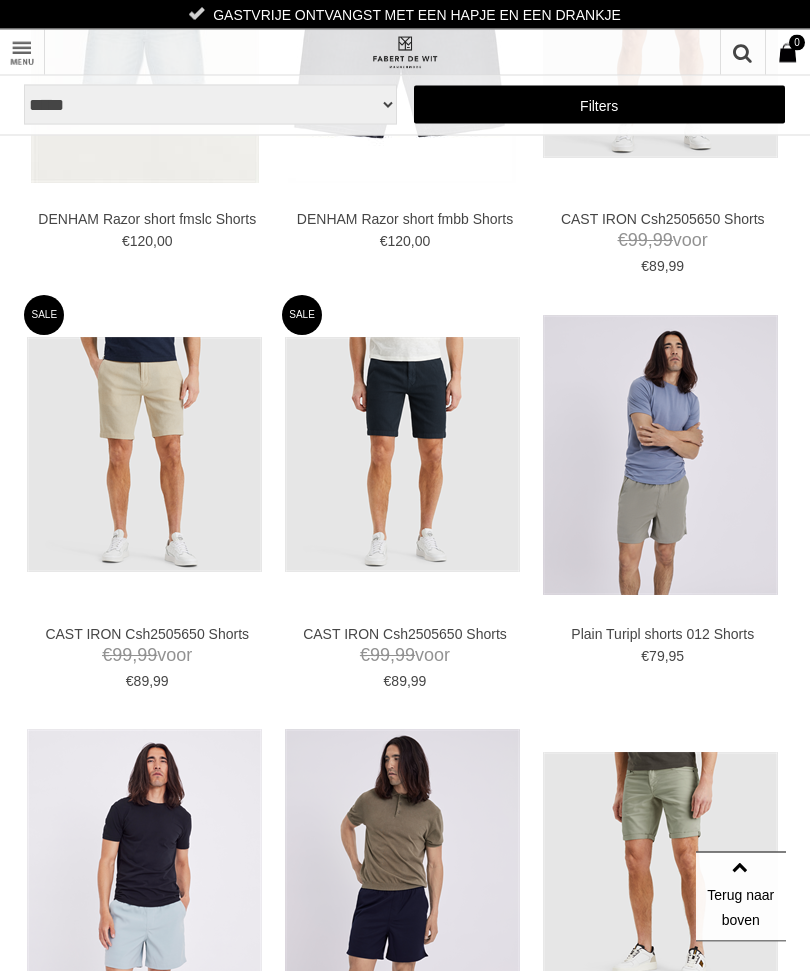 scroll, scrollTop: 709, scrollLeft: 0, axis: vertical 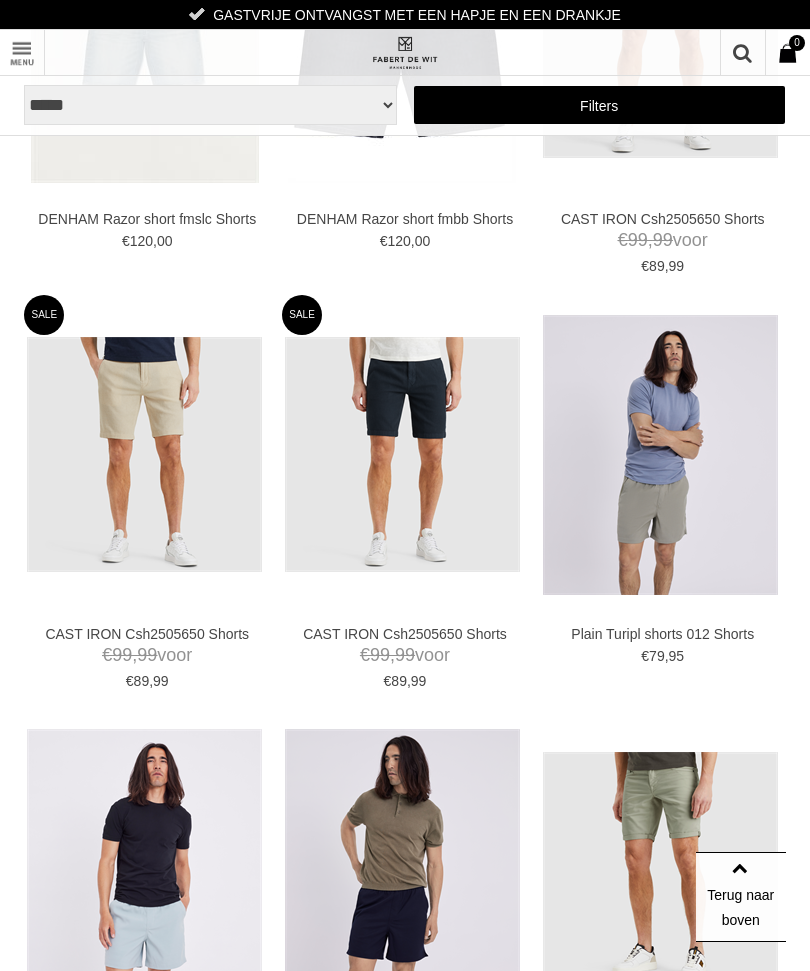 click at bounding box center [0, 0] 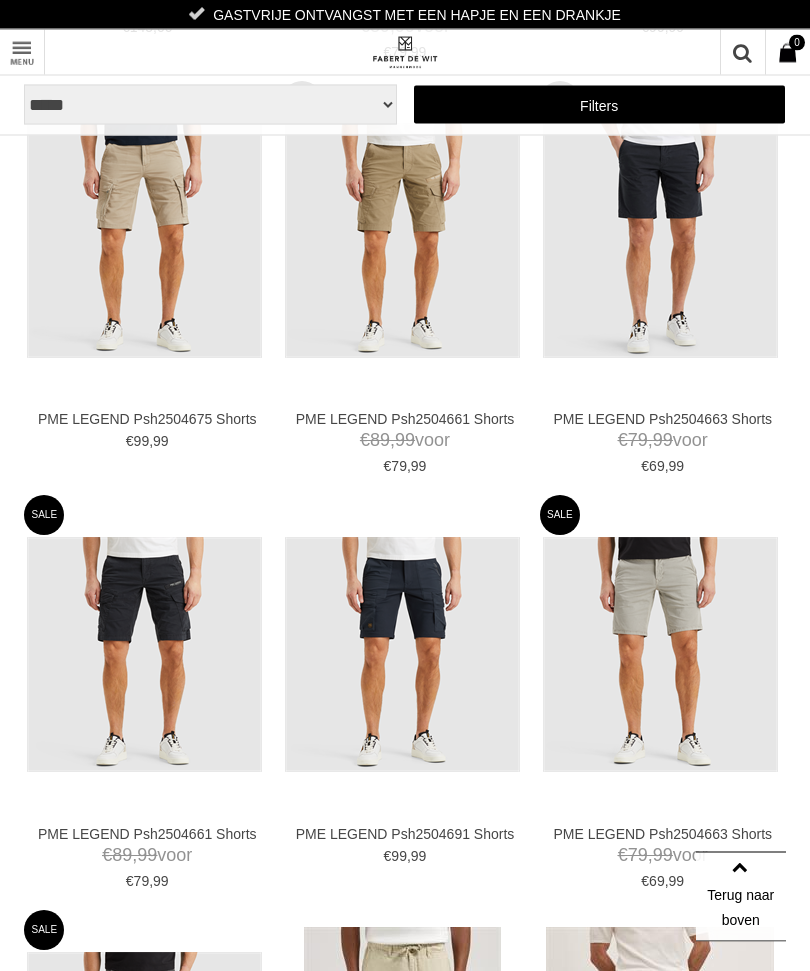scroll, scrollTop: 2169, scrollLeft: 0, axis: vertical 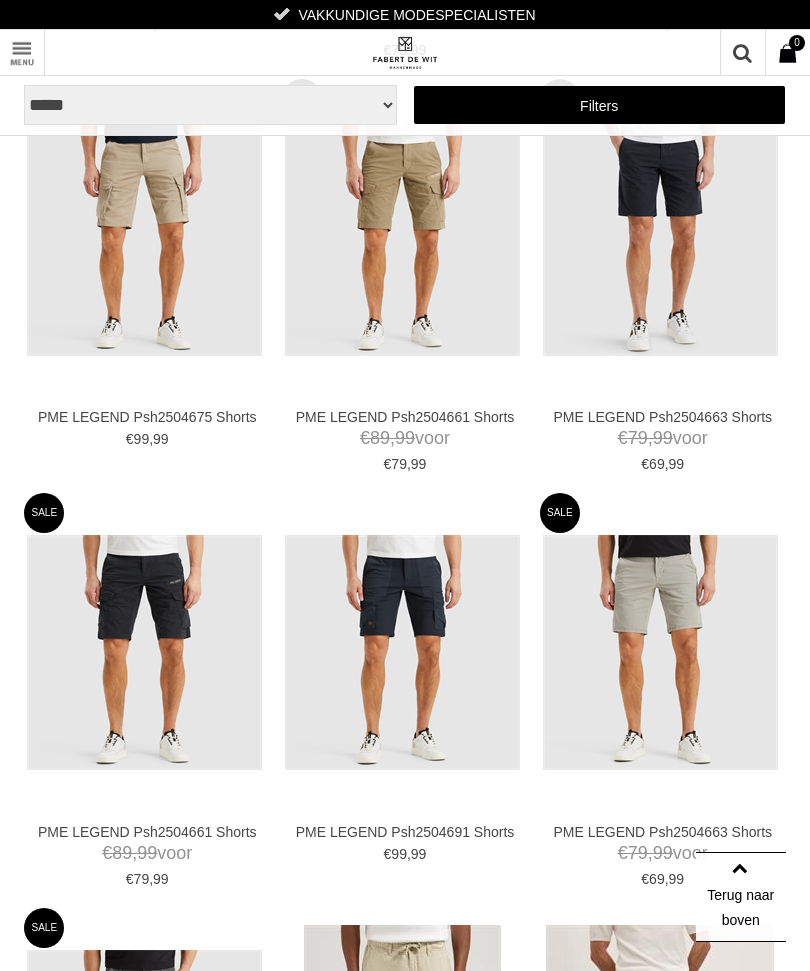 click at bounding box center [0, 0] 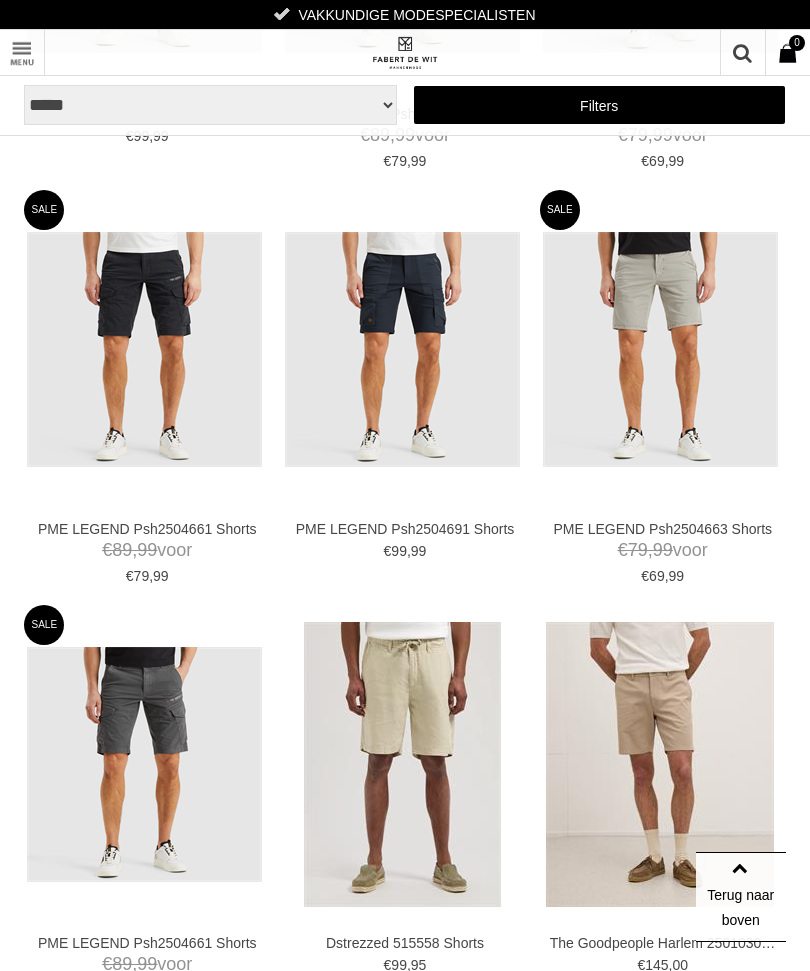 scroll, scrollTop: 2526, scrollLeft: 0, axis: vertical 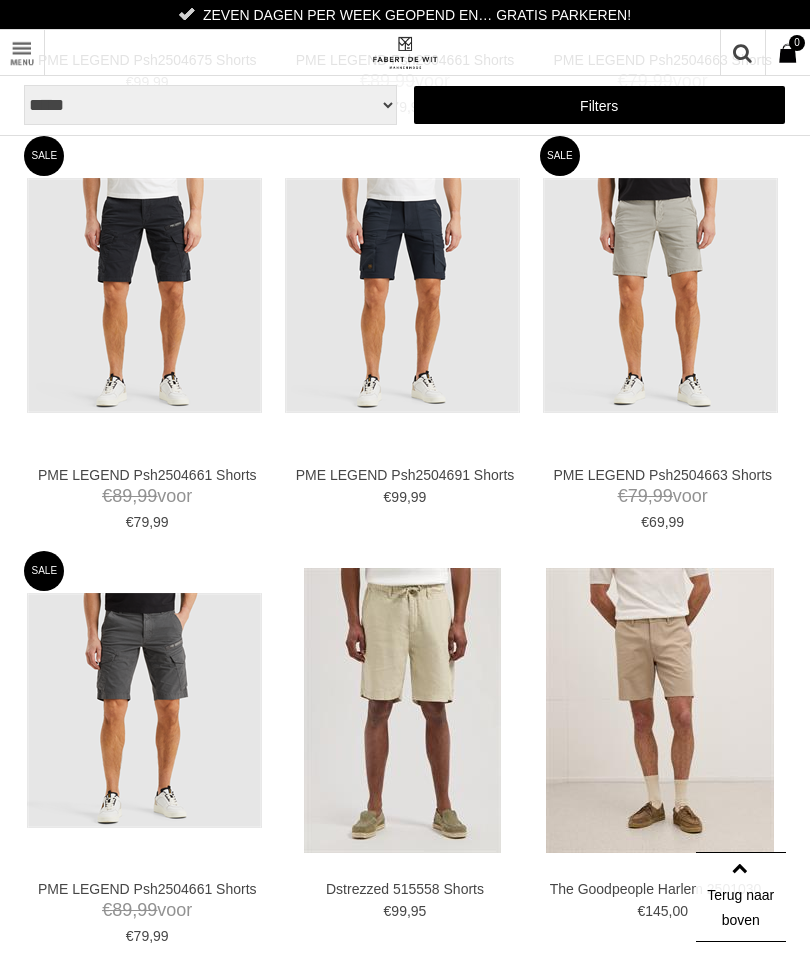 click at bounding box center [0, 0] 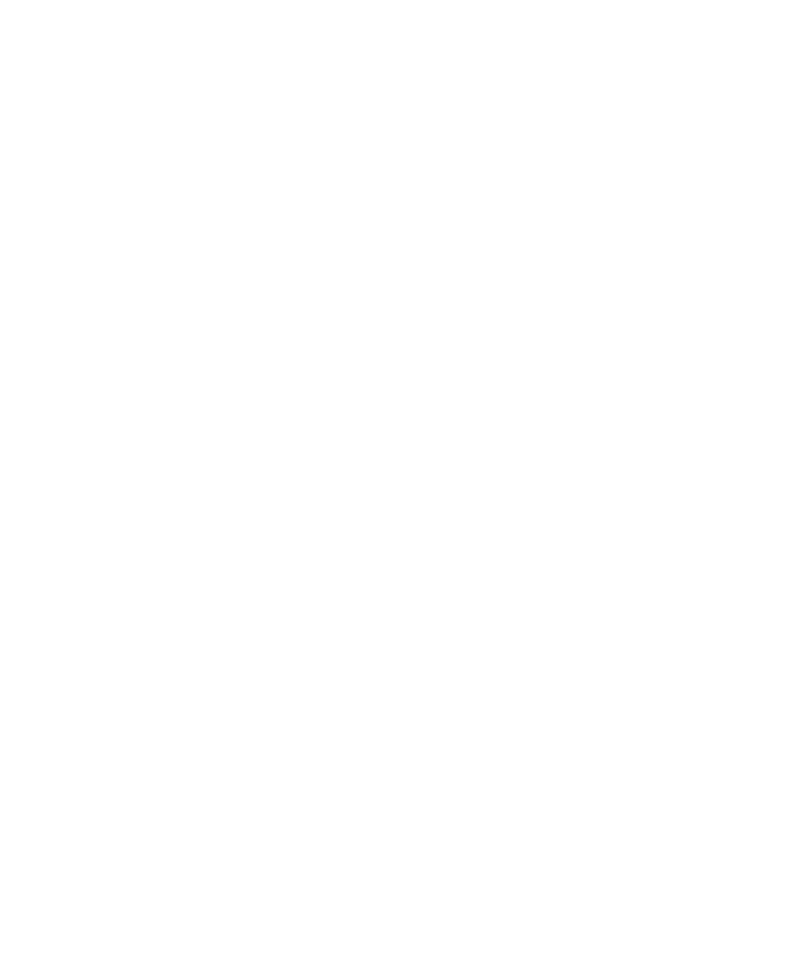 scroll, scrollTop: 0, scrollLeft: 0, axis: both 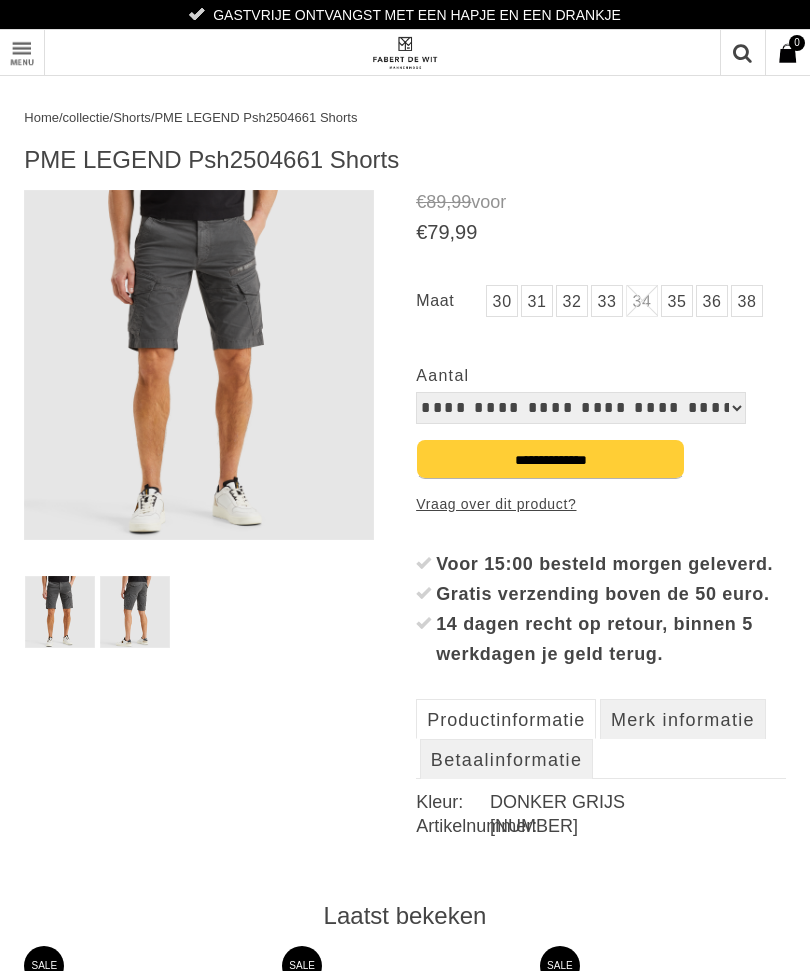 click on "Toon menu" at bounding box center [22, 52] 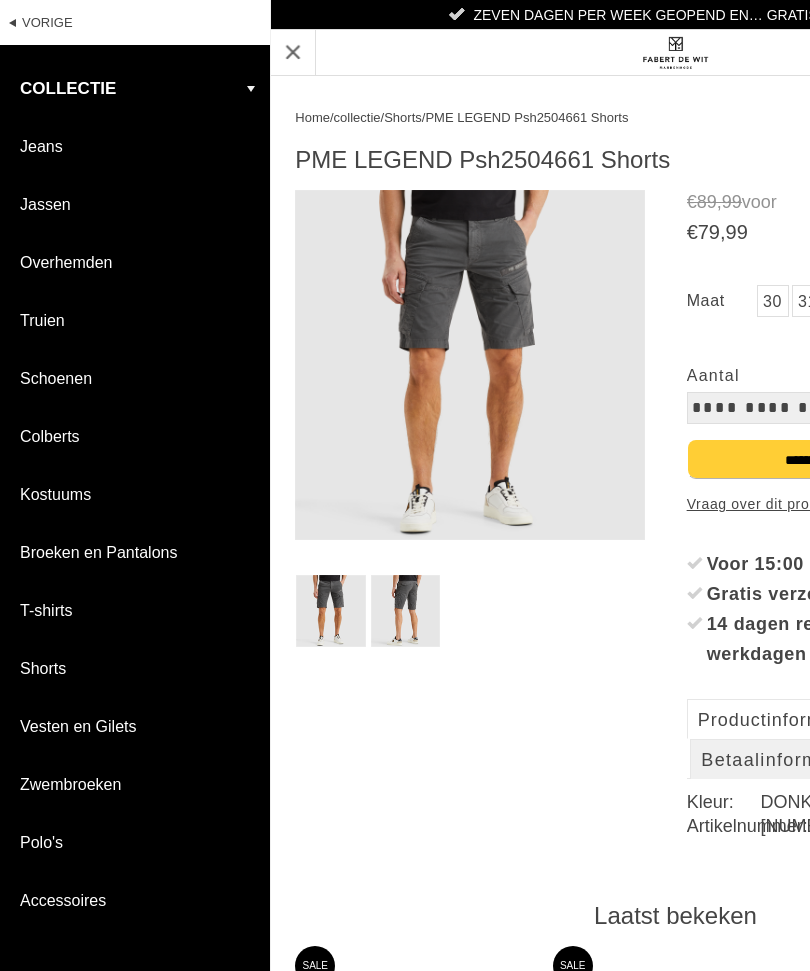 click on "Polo's" at bounding box center (135, 842) 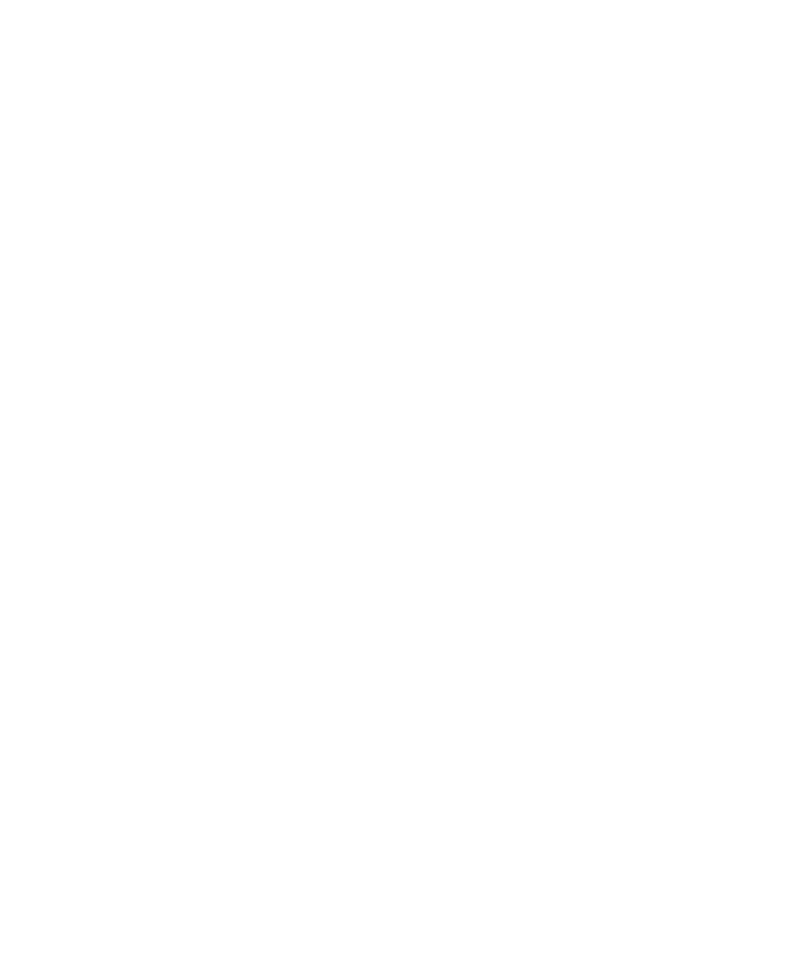 scroll, scrollTop: 0, scrollLeft: 0, axis: both 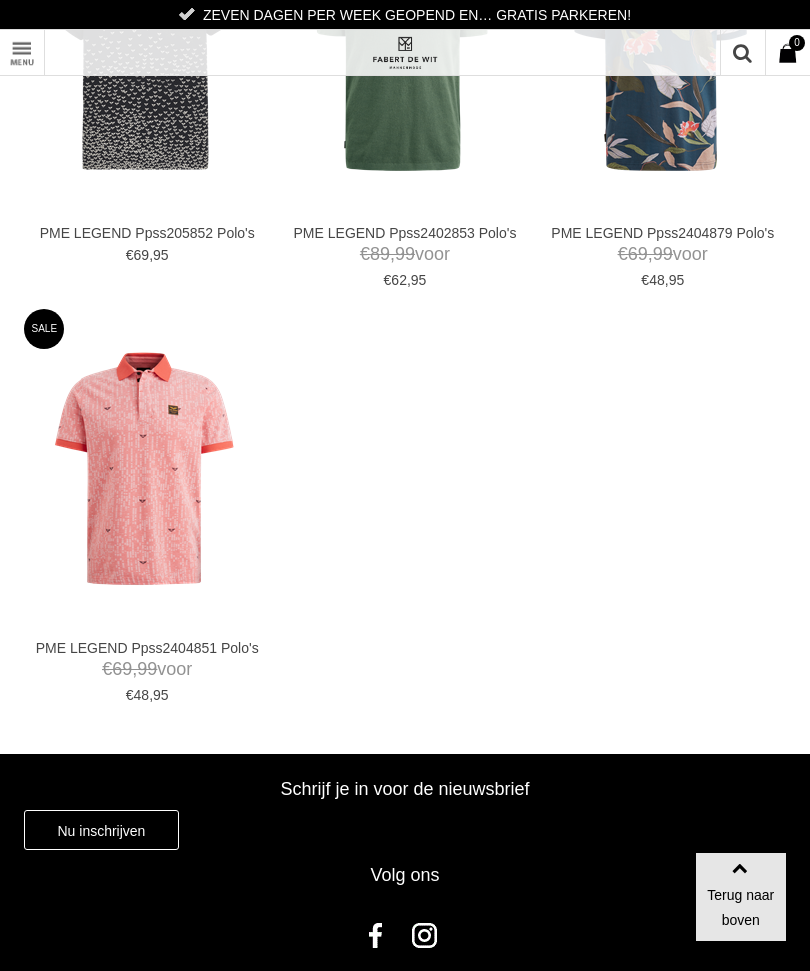 click at bounding box center [0, 0] 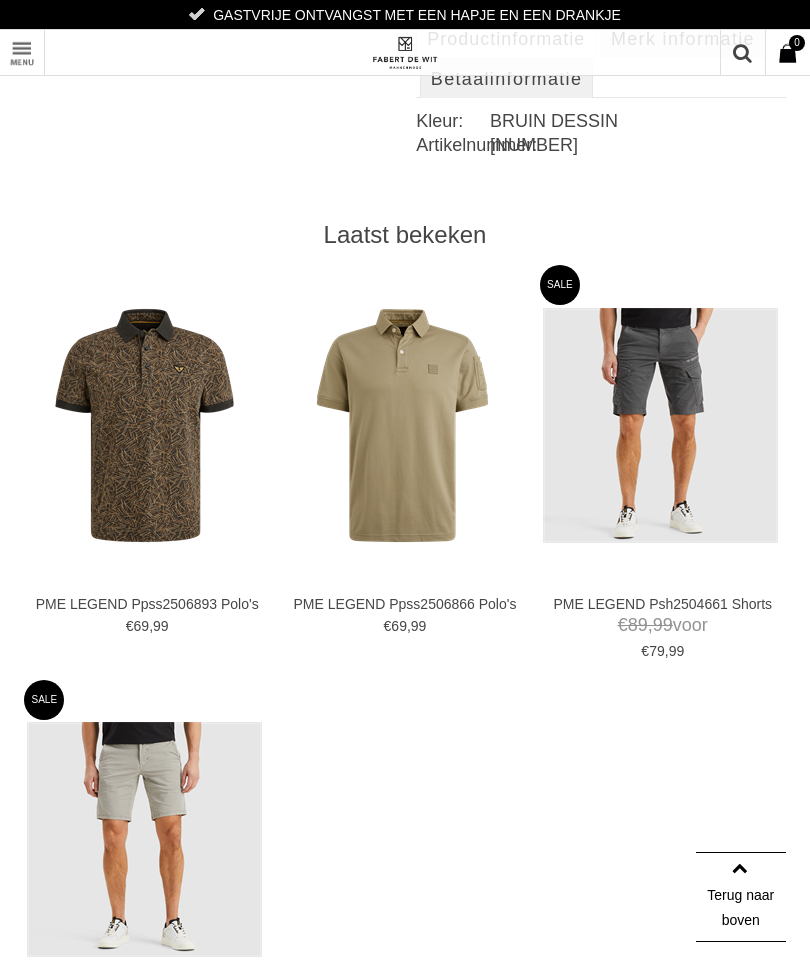 scroll, scrollTop: 654, scrollLeft: 0, axis: vertical 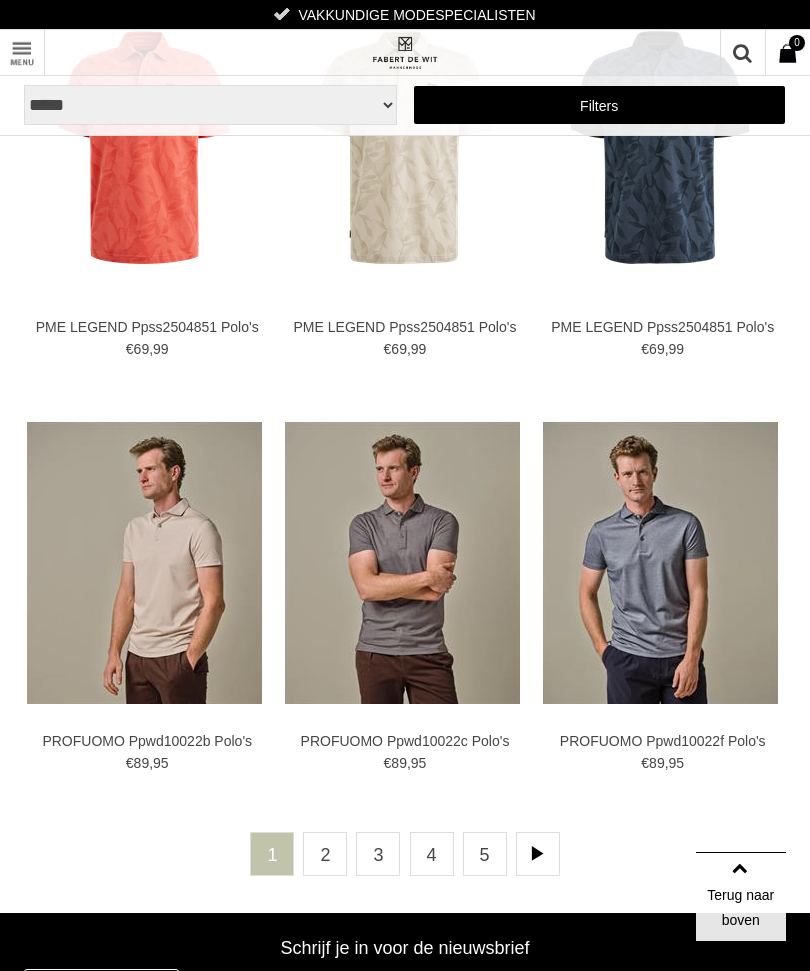 click on "2" at bounding box center (325, 854) 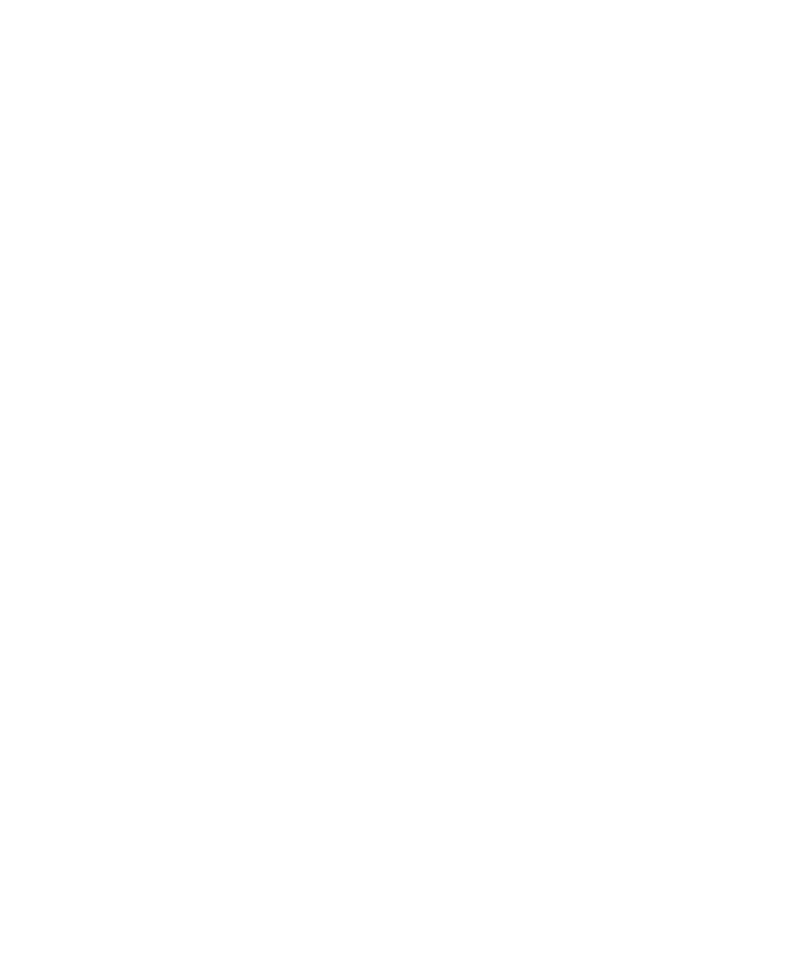 scroll, scrollTop: 0, scrollLeft: 0, axis: both 